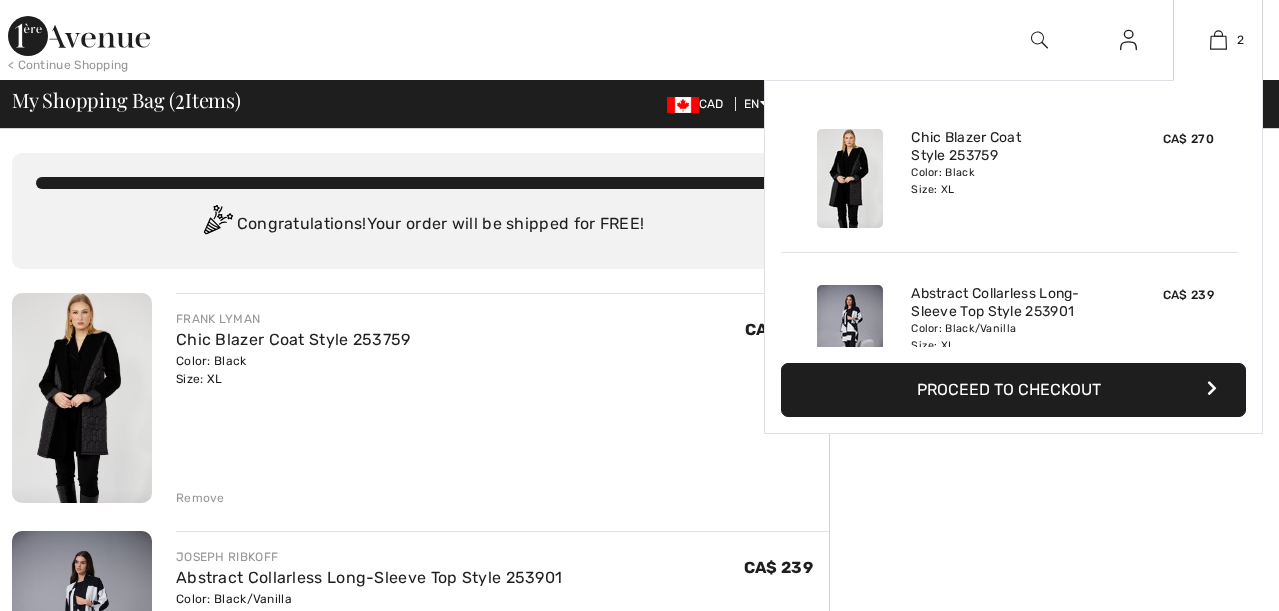 scroll, scrollTop: 0, scrollLeft: 0, axis: both 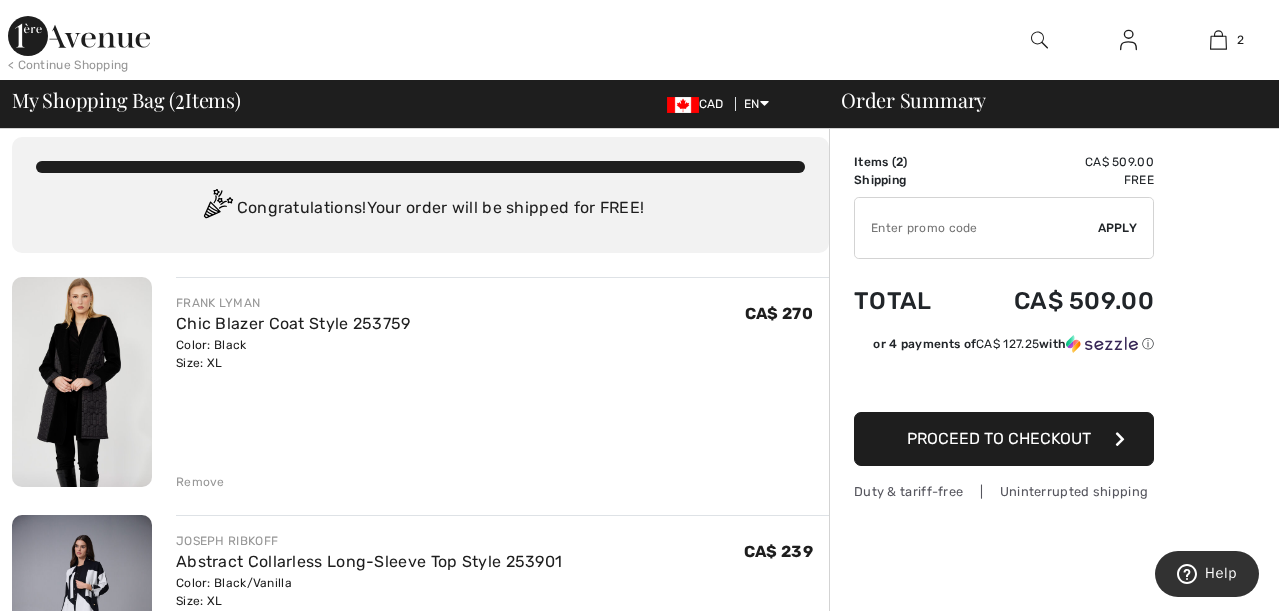 click on "Remove" at bounding box center [200, 482] 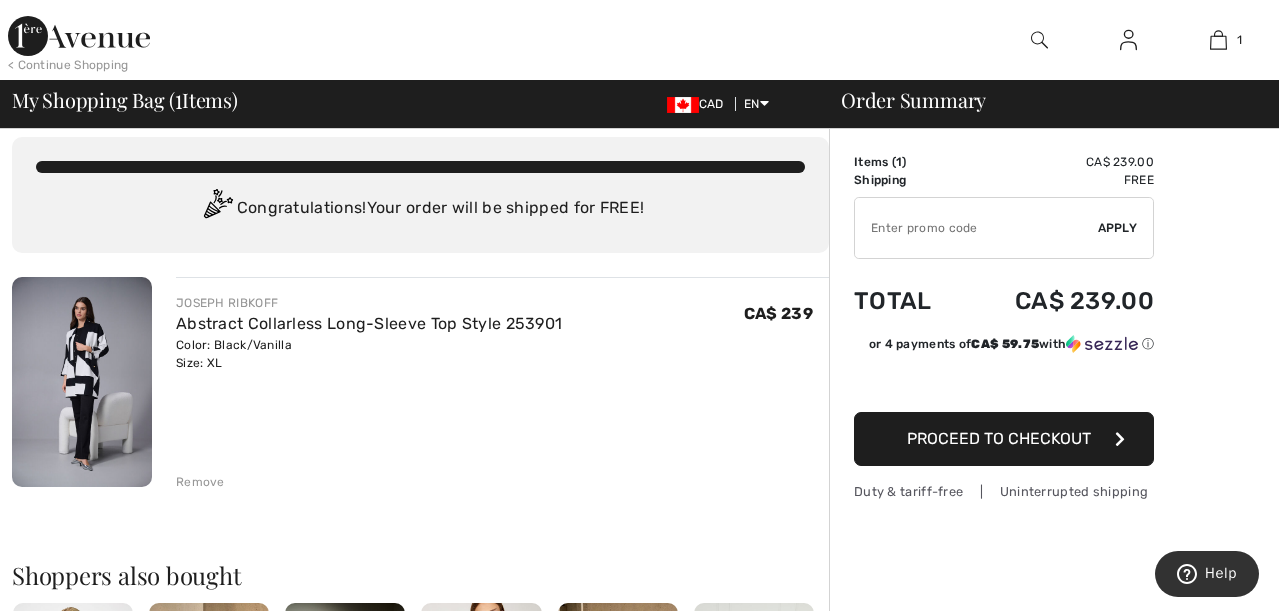 click on "Proceed to Checkout" at bounding box center [1004, 439] 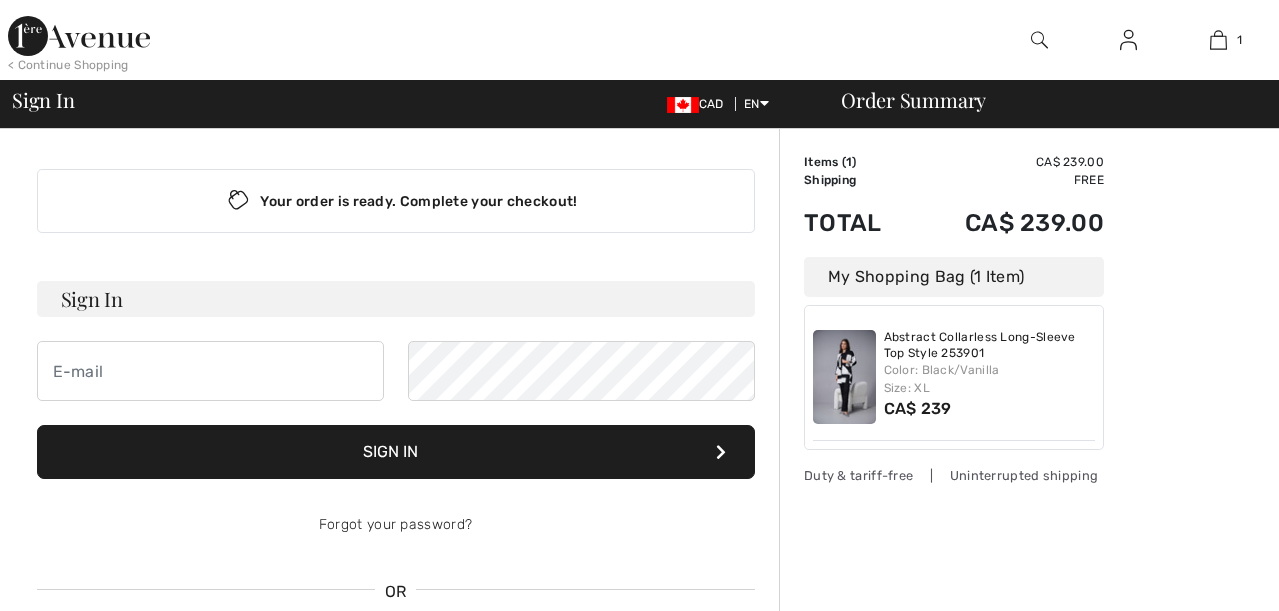 scroll, scrollTop: 0, scrollLeft: 0, axis: both 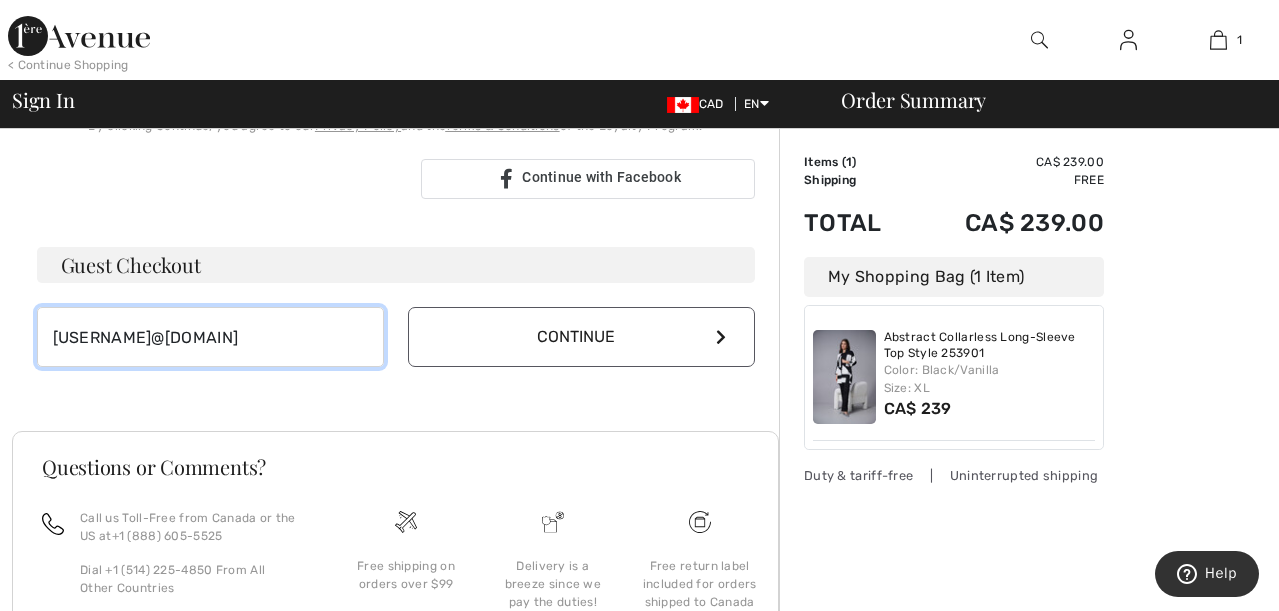 type on "frankrabia@gmail.com" 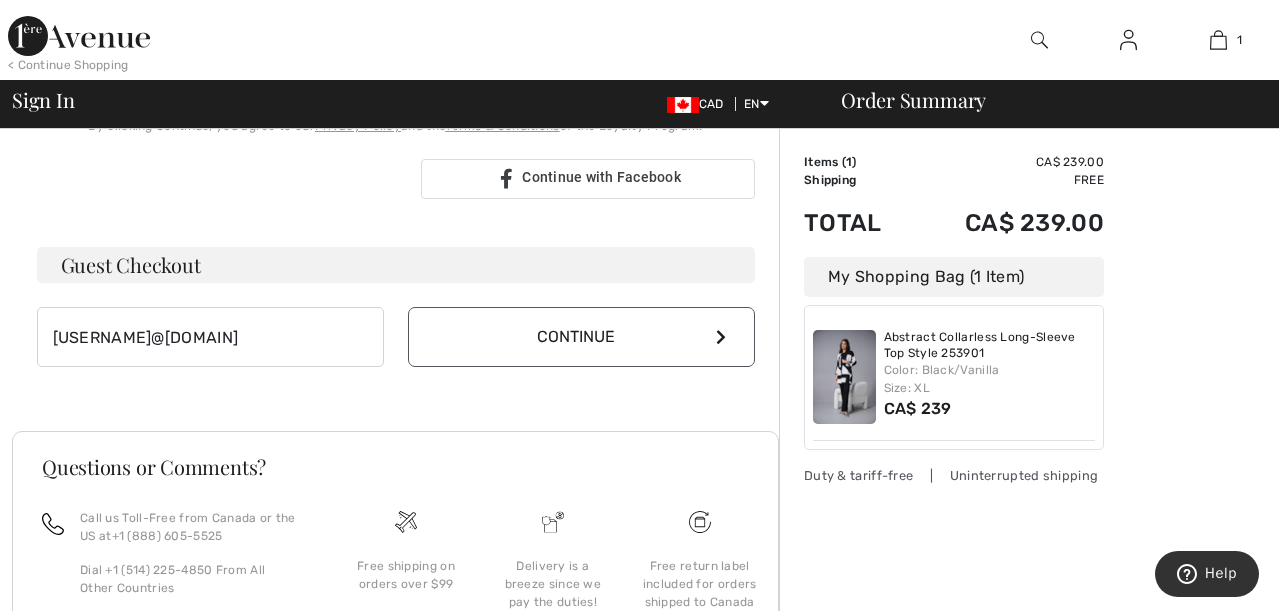 click on "Continue" at bounding box center [581, 337] 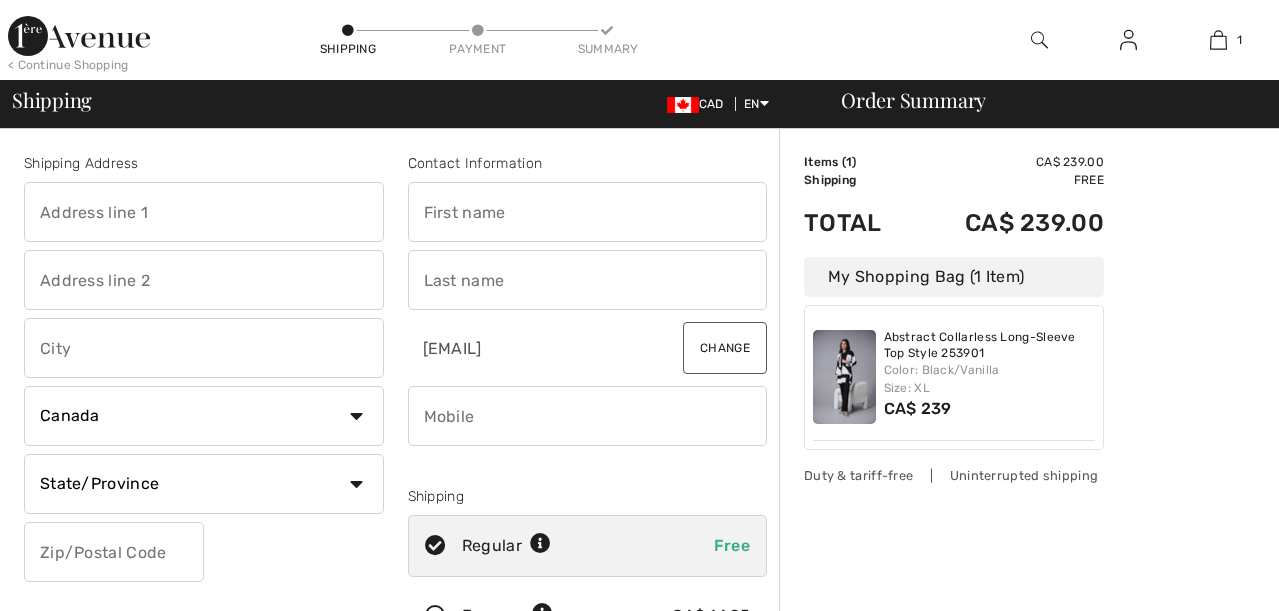 scroll, scrollTop: 0, scrollLeft: 0, axis: both 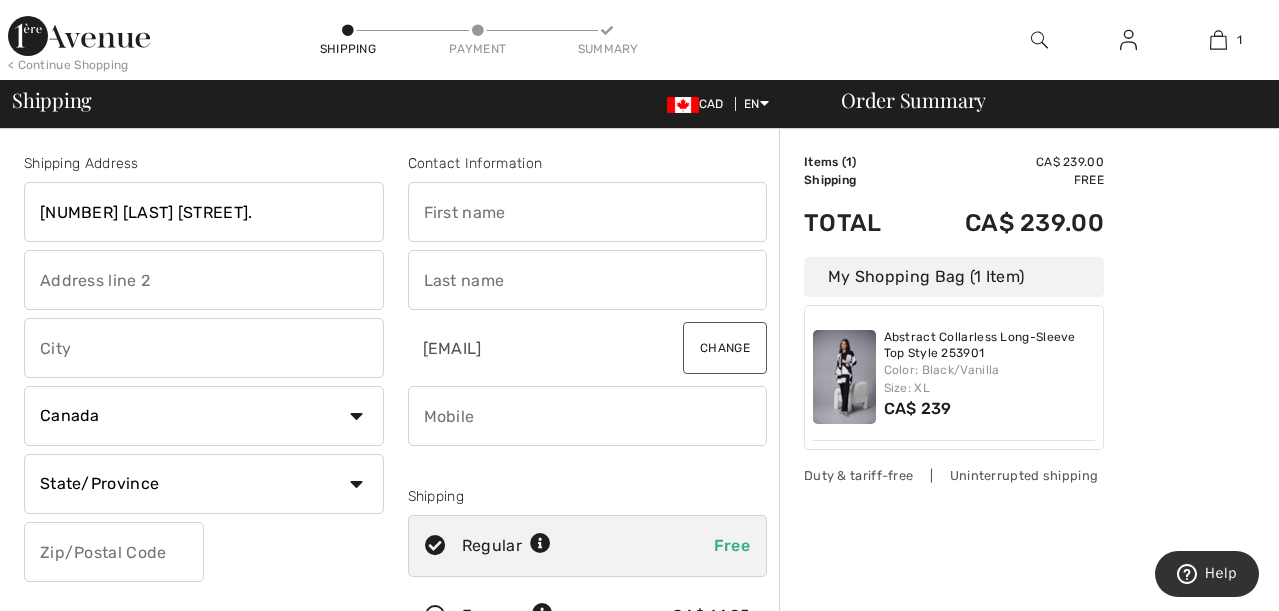type on "65 ANNIE CRAIG DR." 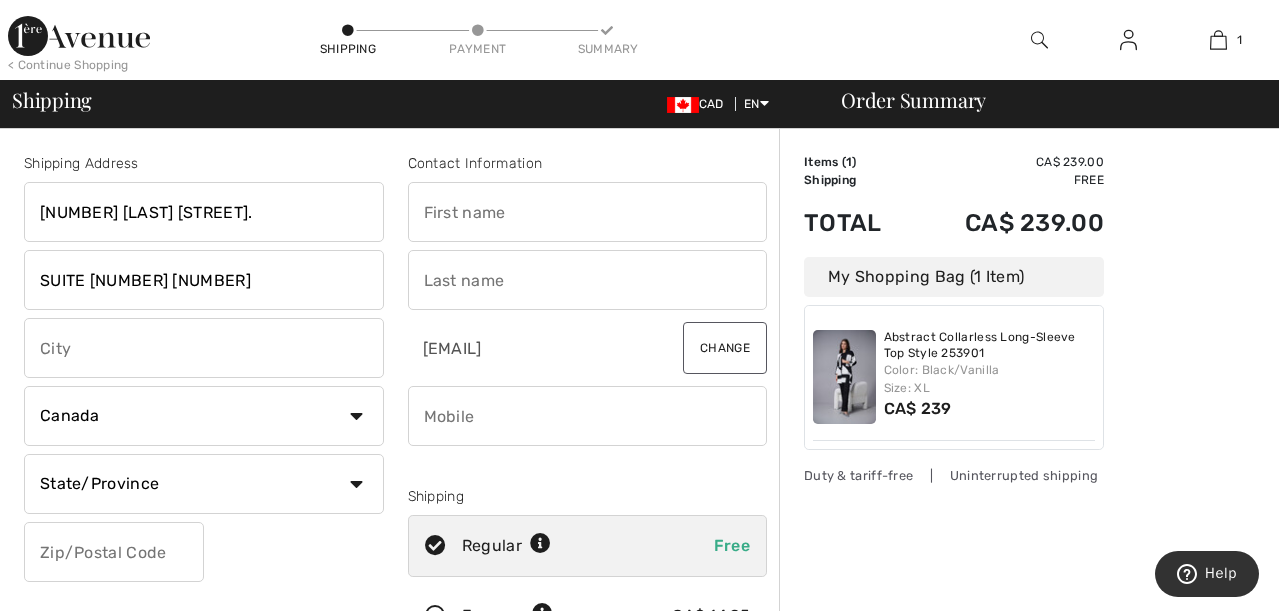 type on "SUITE 408" 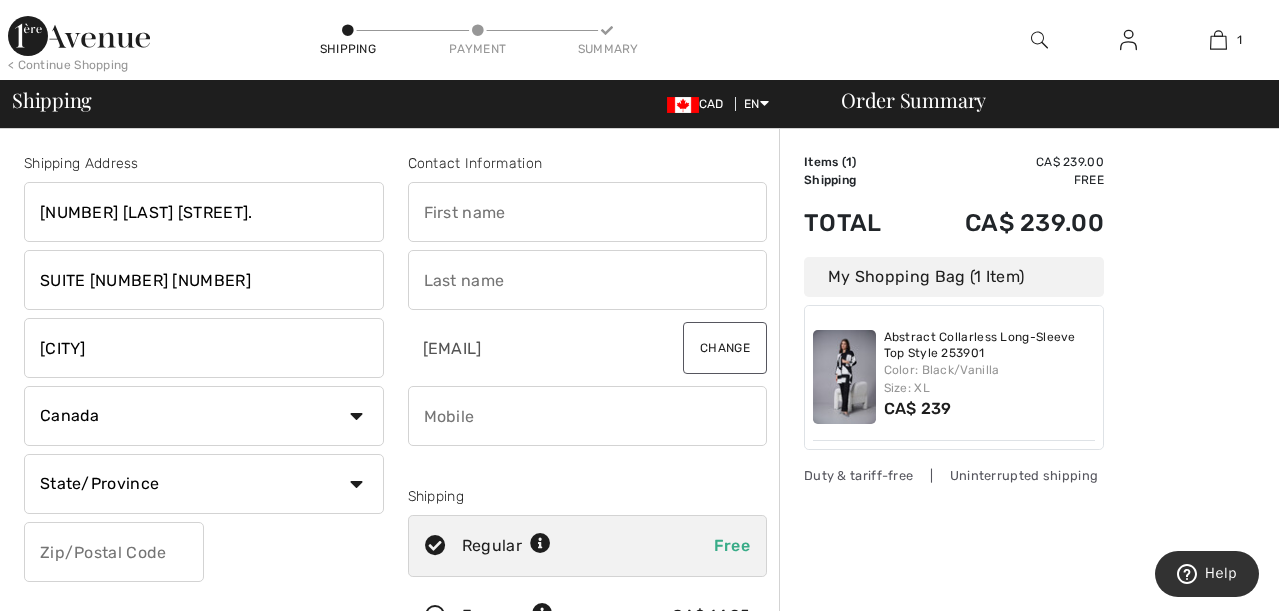 type on "TORONTO" 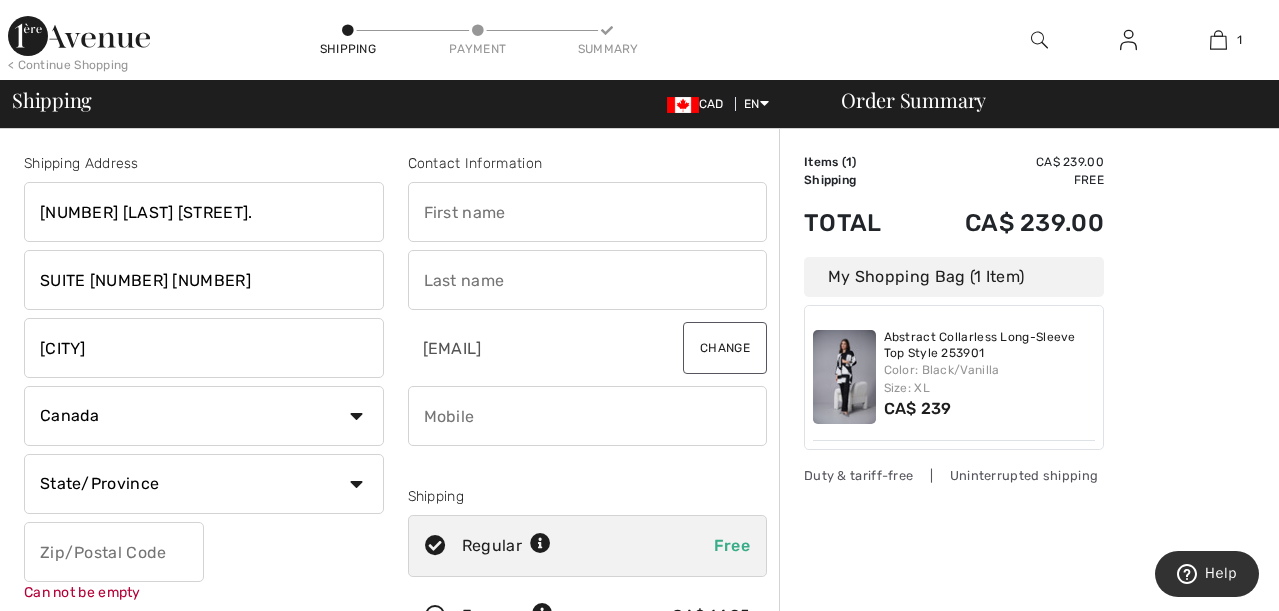 select on "ON" 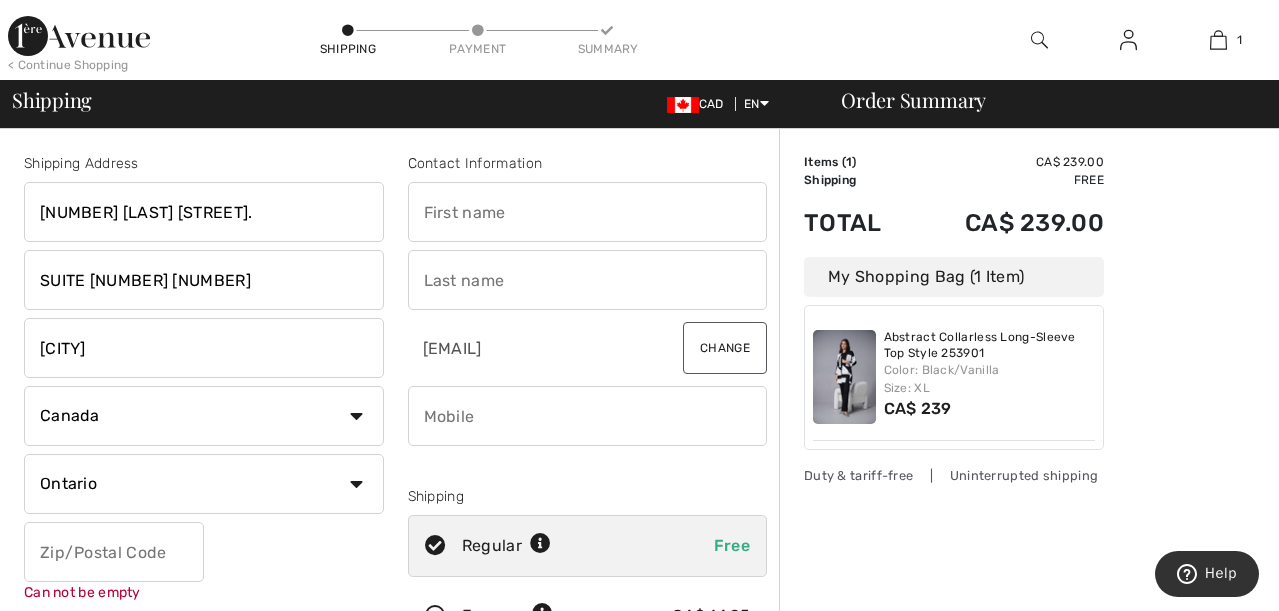 click at bounding box center [114, 552] 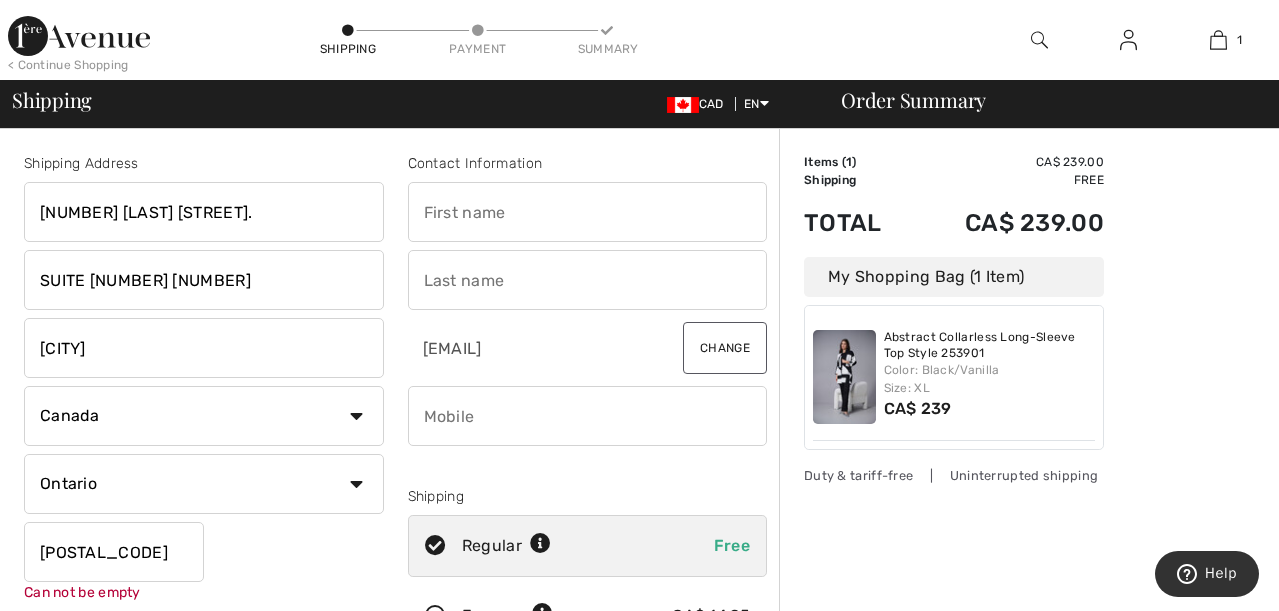 scroll, scrollTop: 0, scrollLeft: 0, axis: both 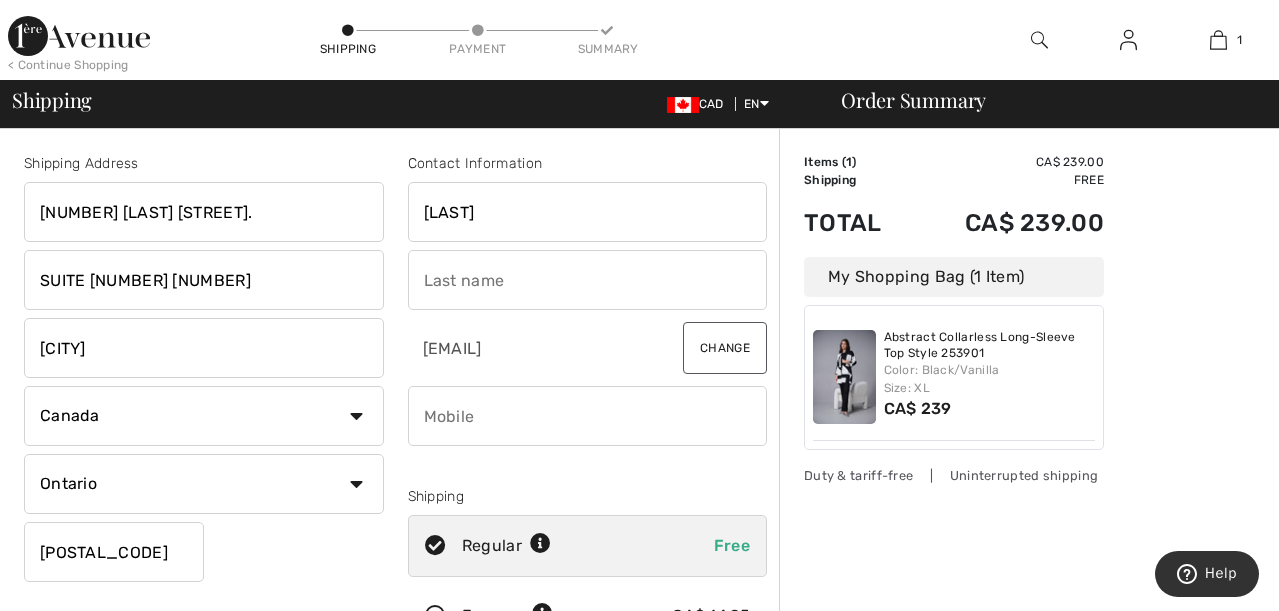 type on "RABIA" 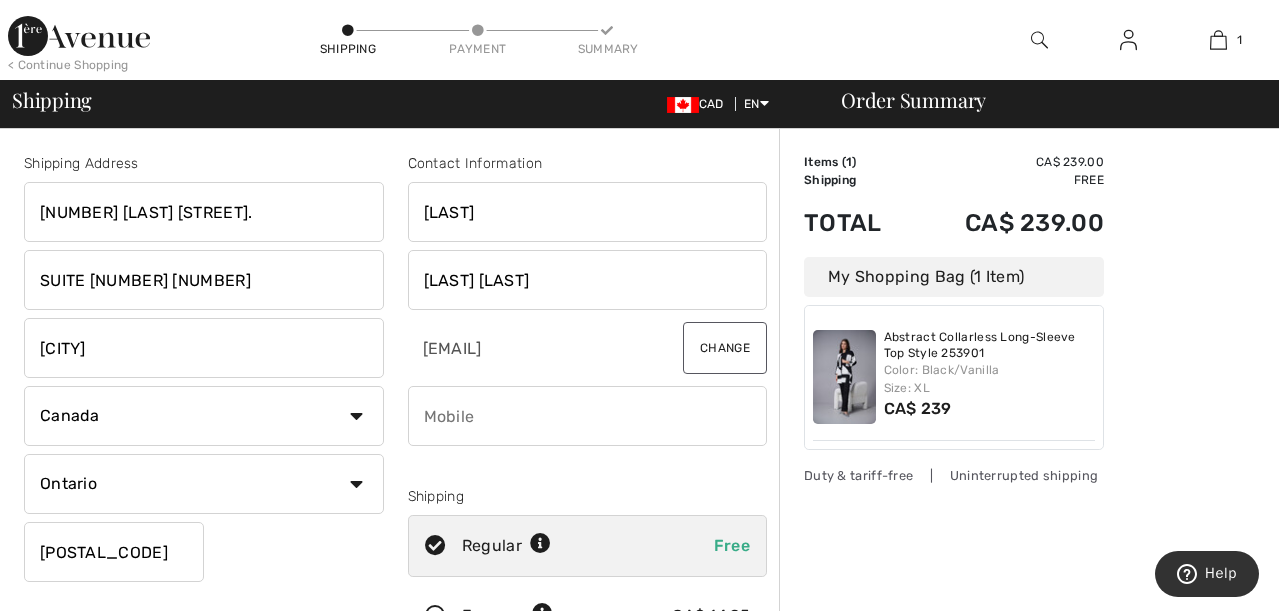 type on "MOTALA CMELAK" 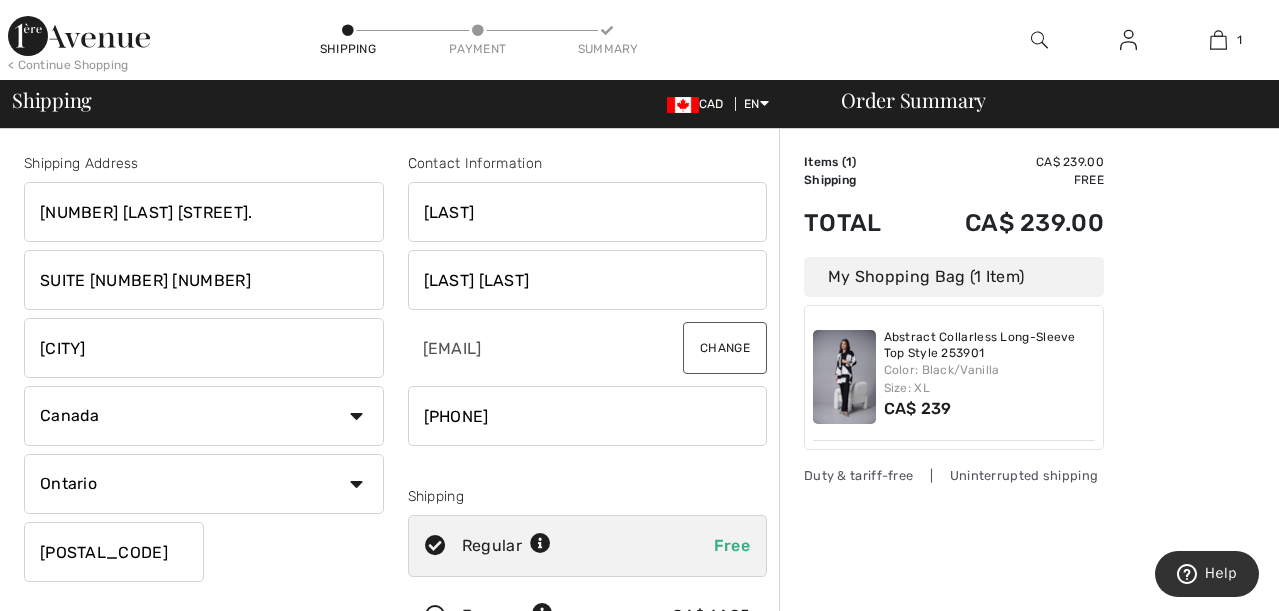 type on "4169881417" 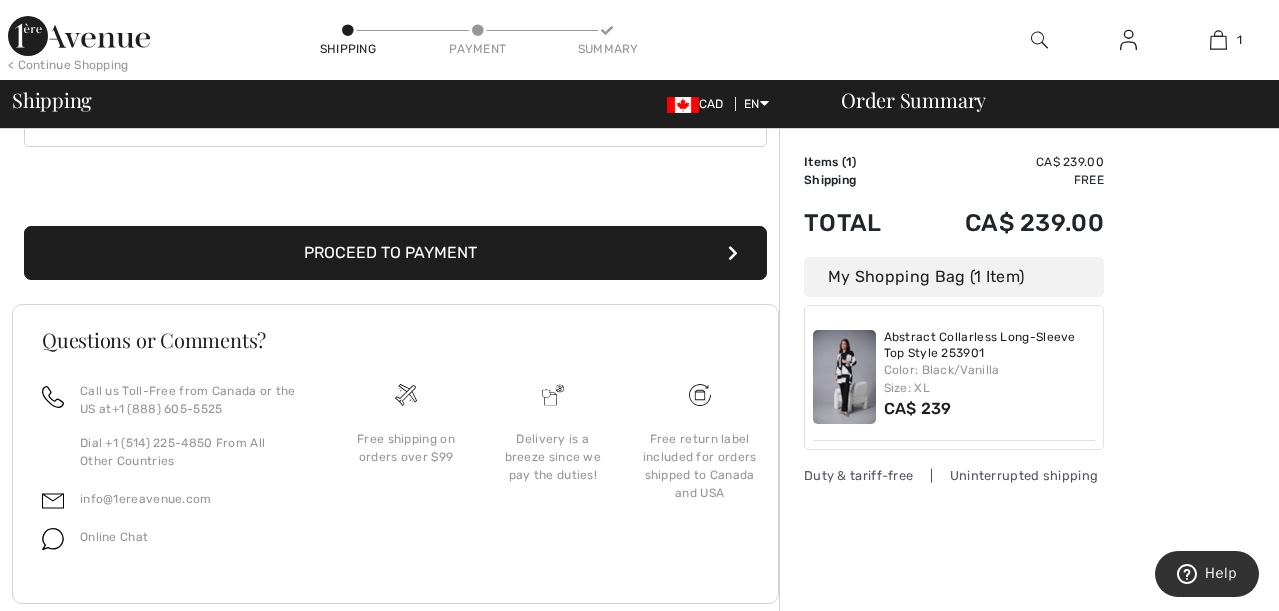 scroll, scrollTop: 699, scrollLeft: 0, axis: vertical 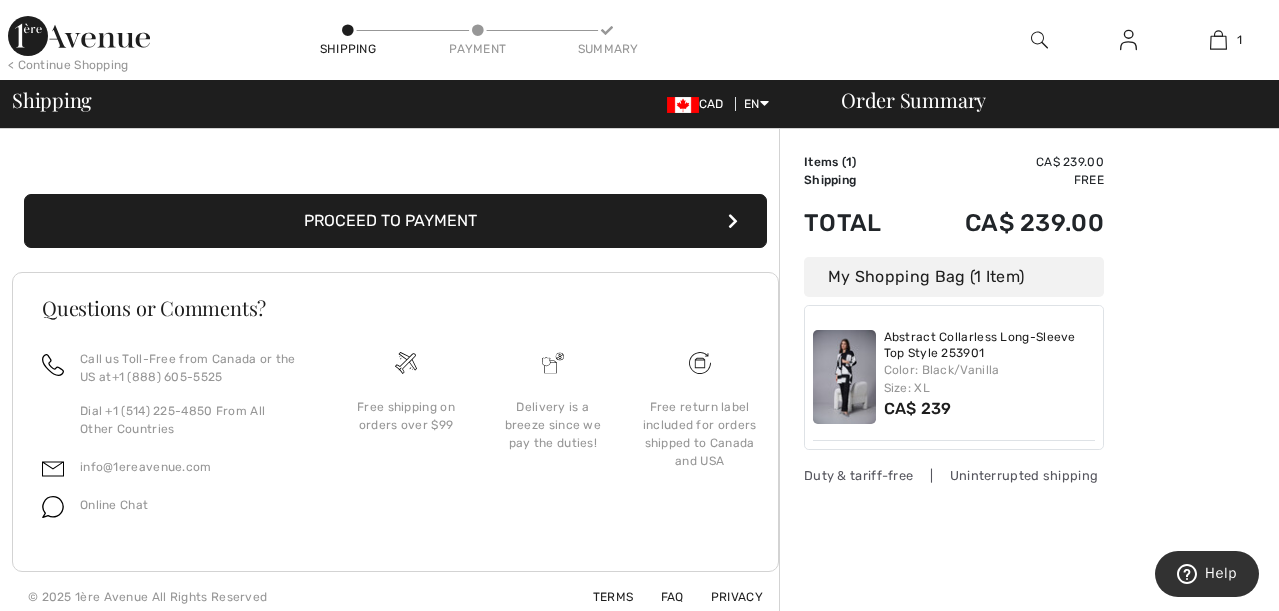 click on "Proceed to Payment" at bounding box center [395, 221] 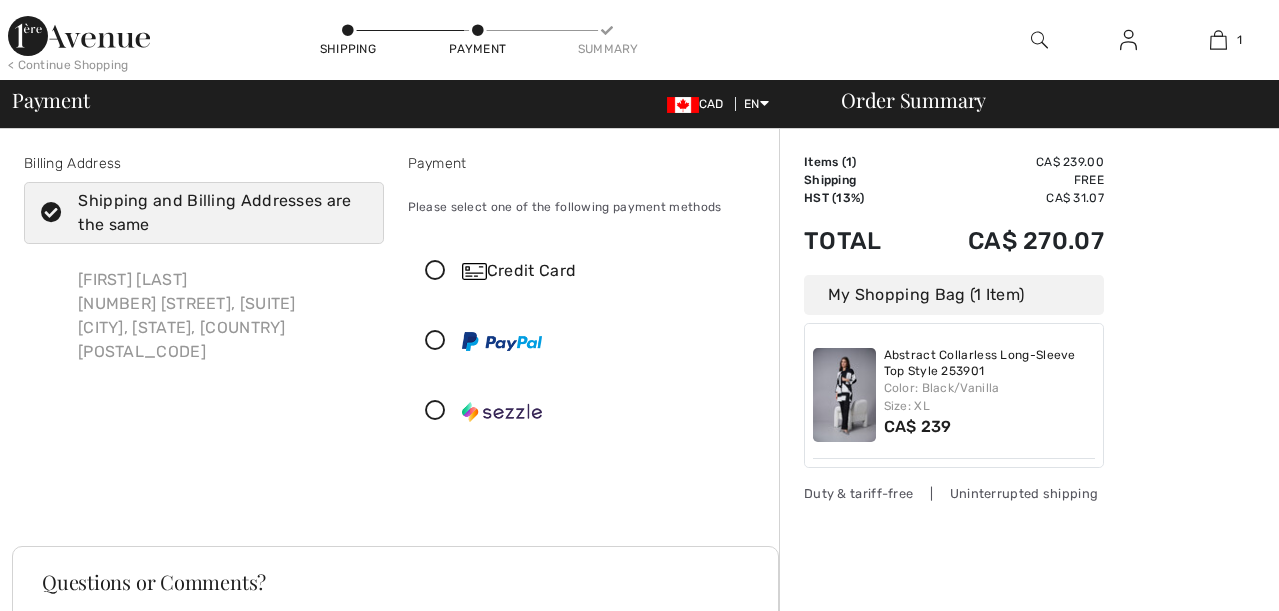 scroll, scrollTop: 0, scrollLeft: 0, axis: both 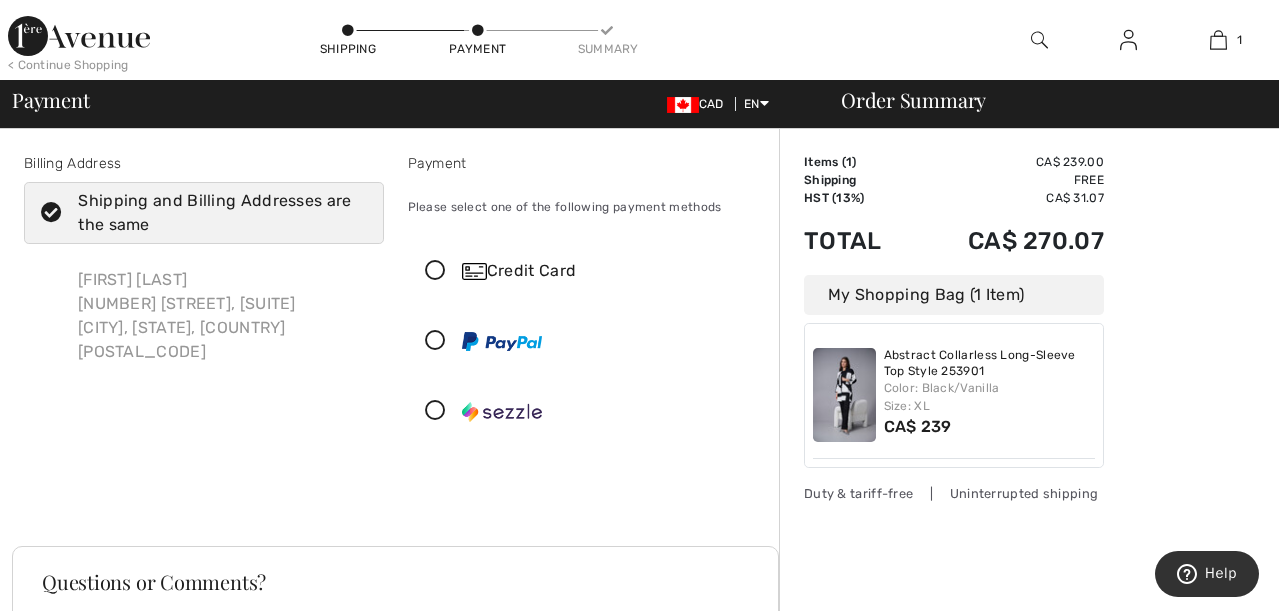 click at bounding box center (435, 271) 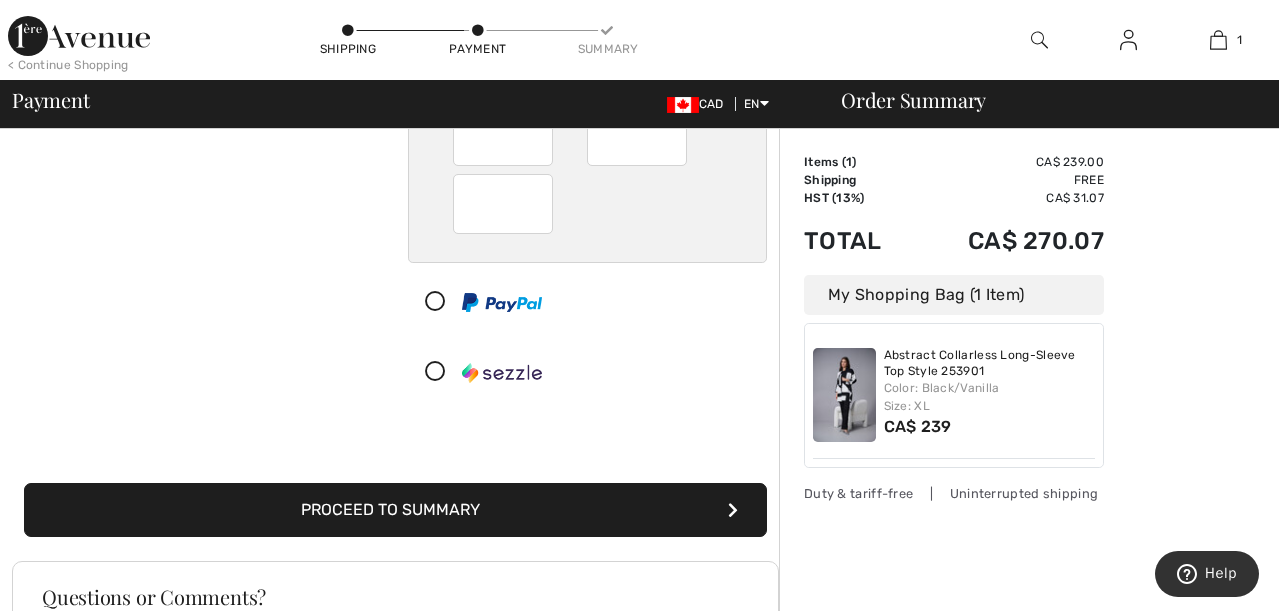 scroll, scrollTop: 264, scrollLeft: 0, axis: vertical 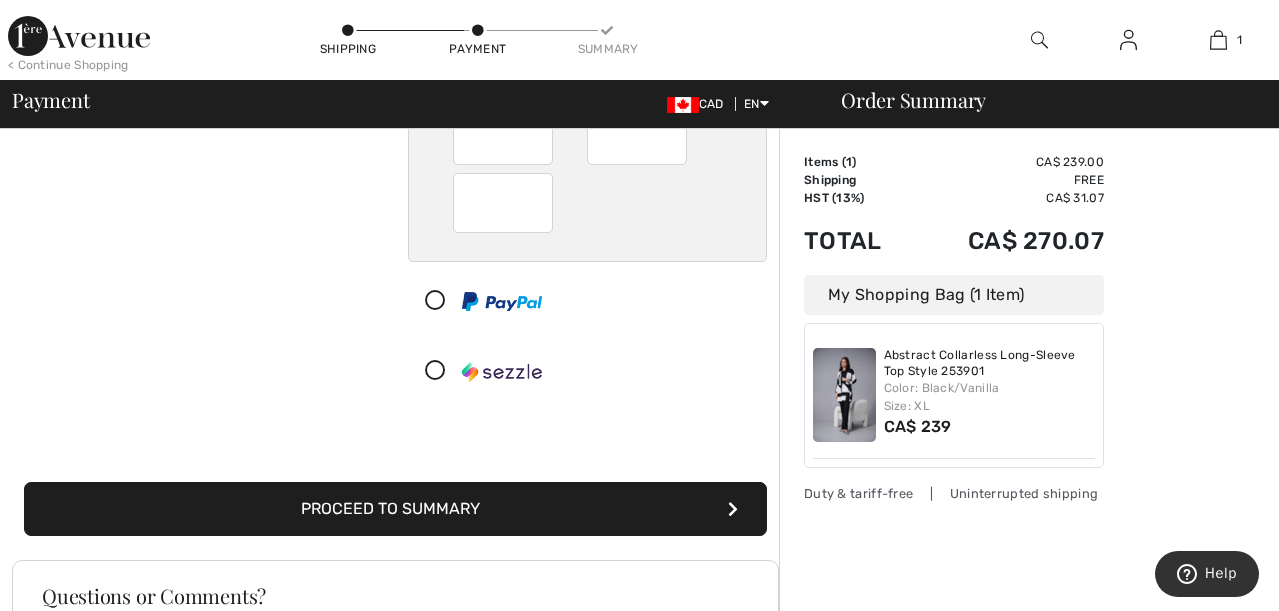 click on "Proceed to Summary" at bounding box center (395, 509) 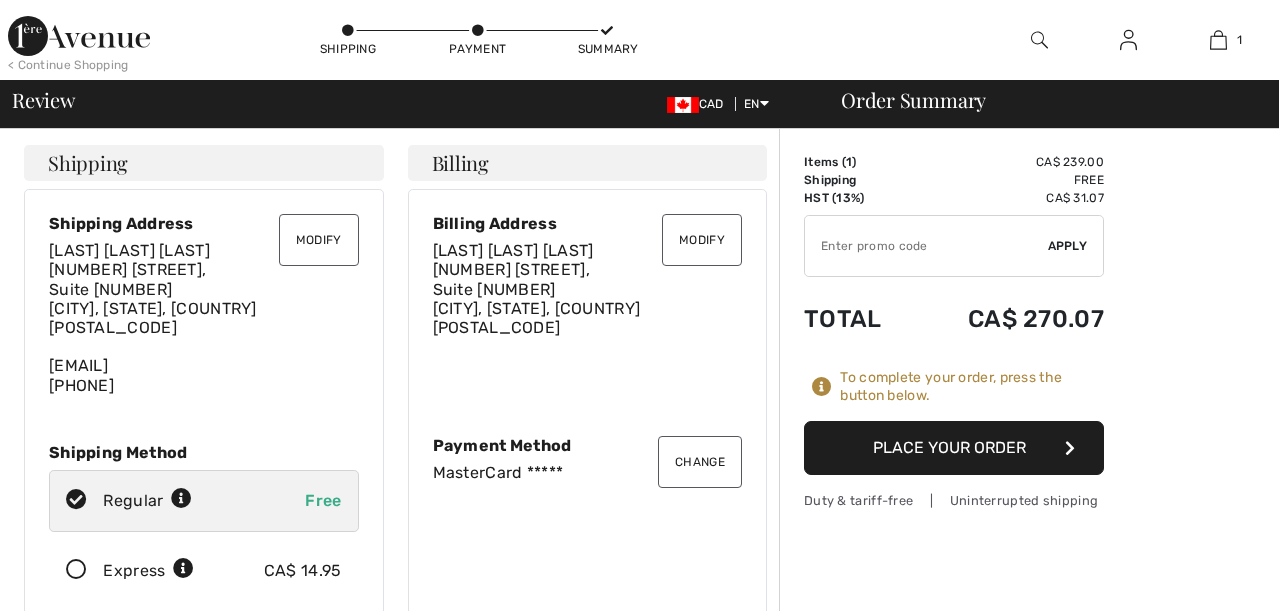 scroll, scrollTop: 0, scrollLeft: 0, axis: both 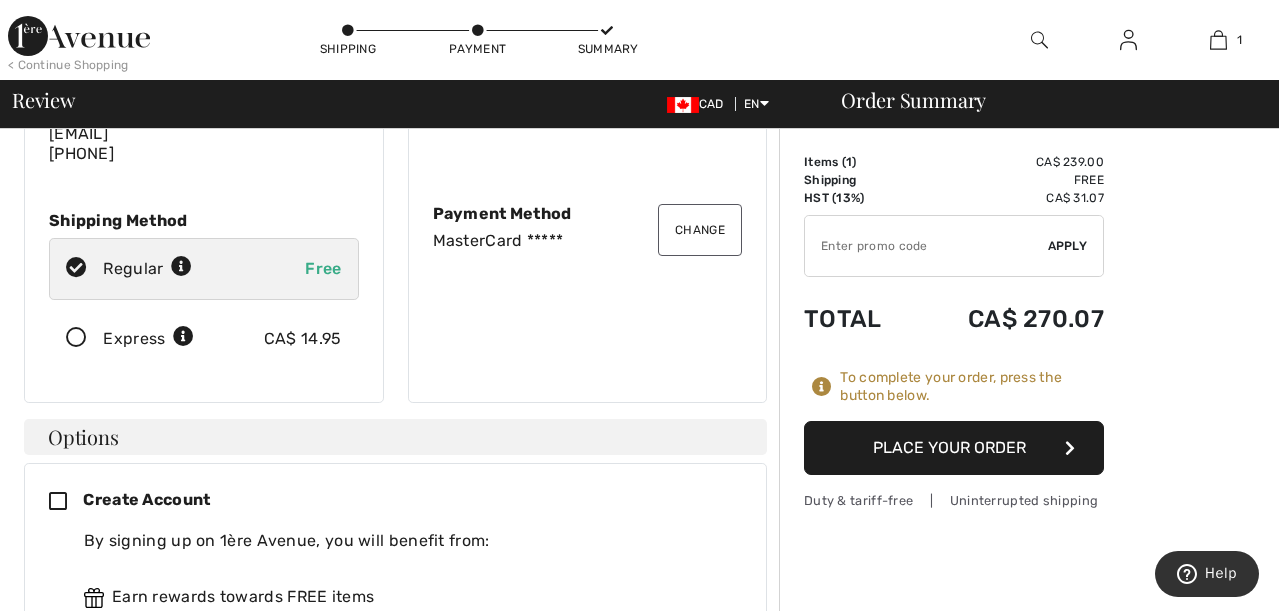 click on "Place Your Order" at bounding box center [954, 448] 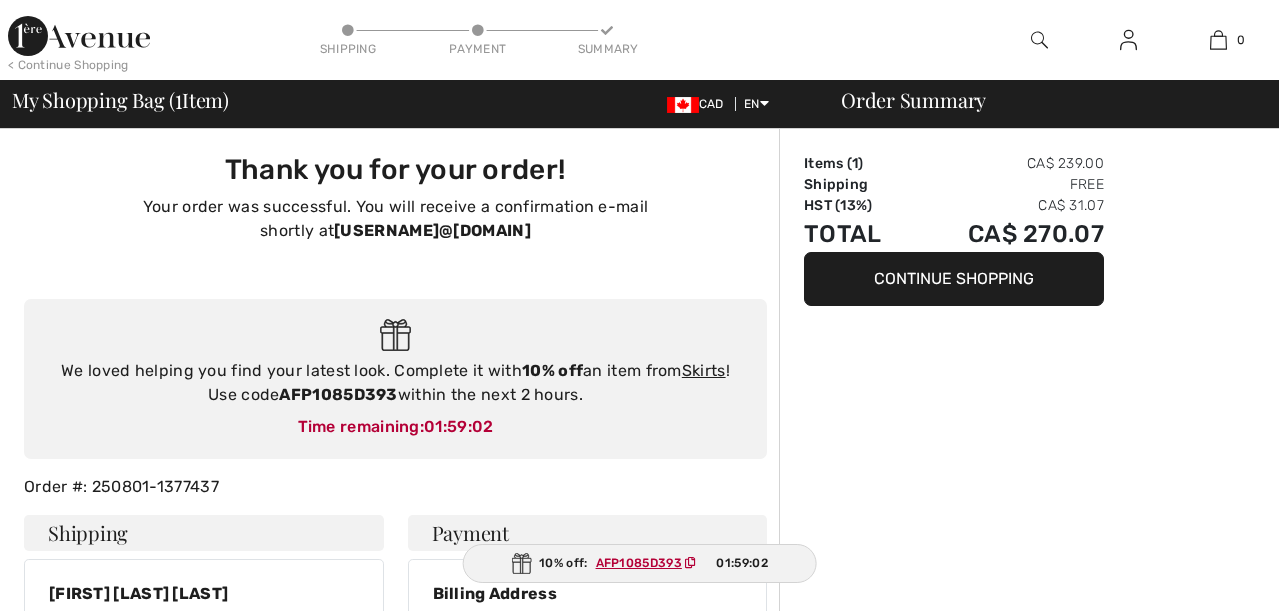 scroll, scrollTop: 0, scrollLeft: 0, axis: both 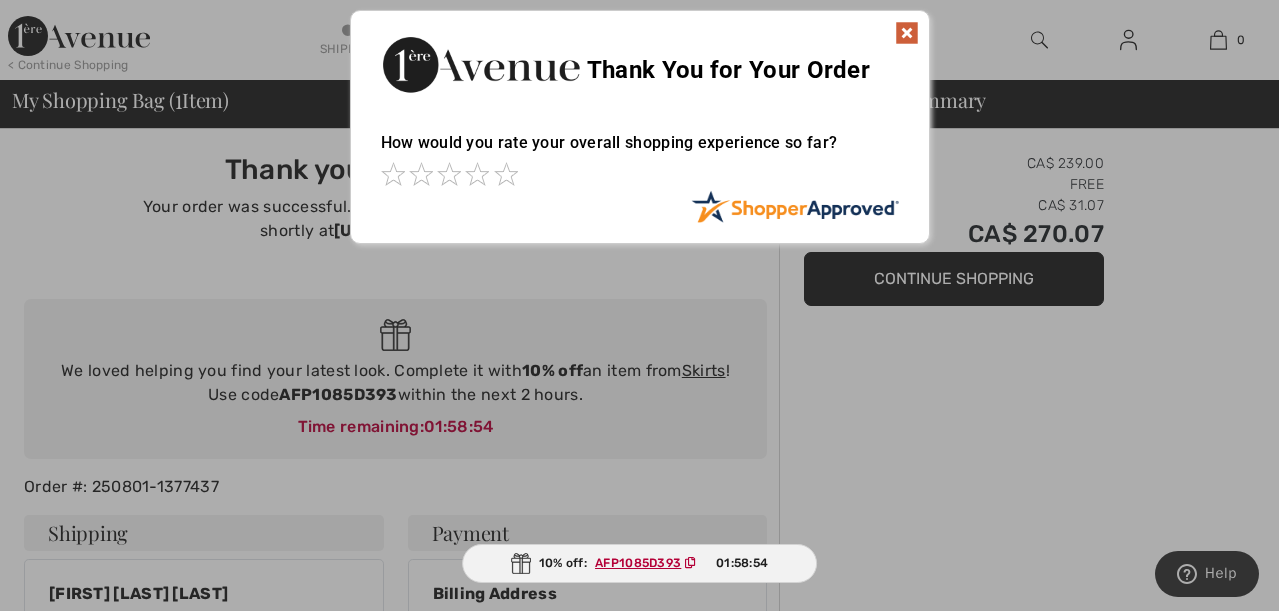 click at bounding box center [506, 174] 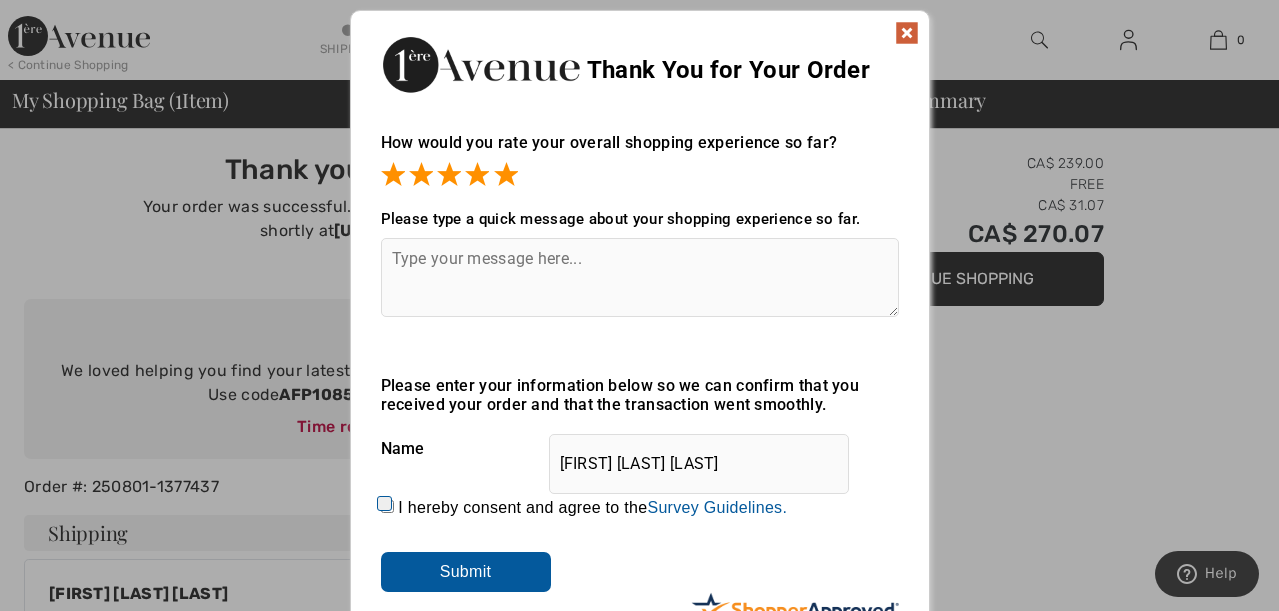 click at bounding box center [640, 277] 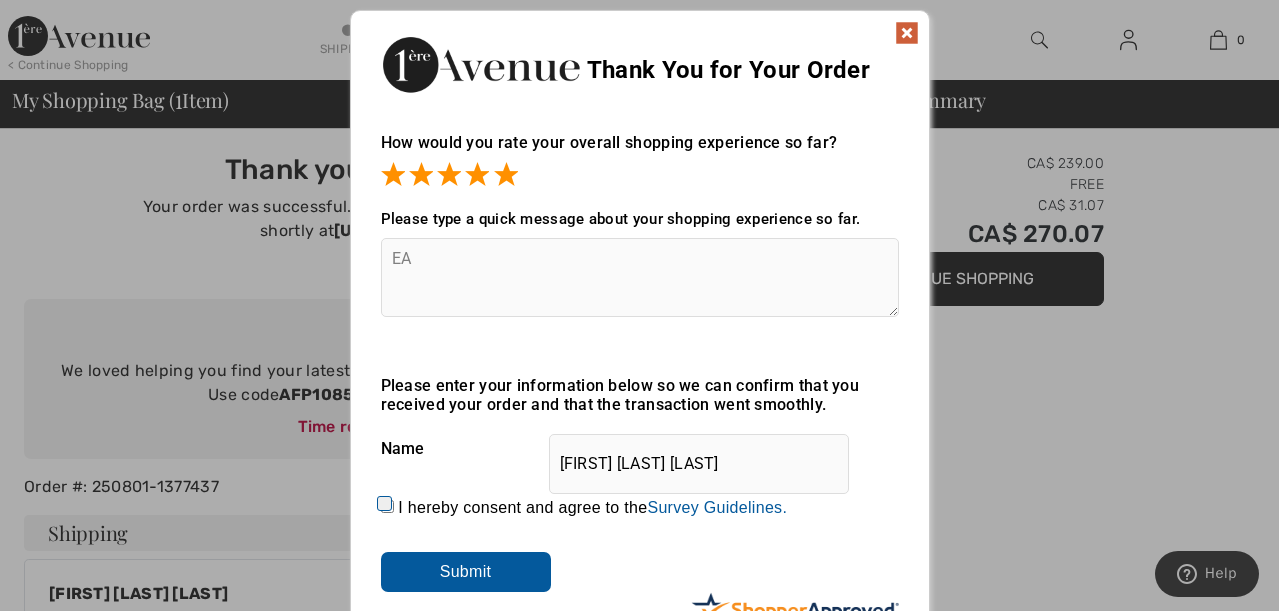type on "E" 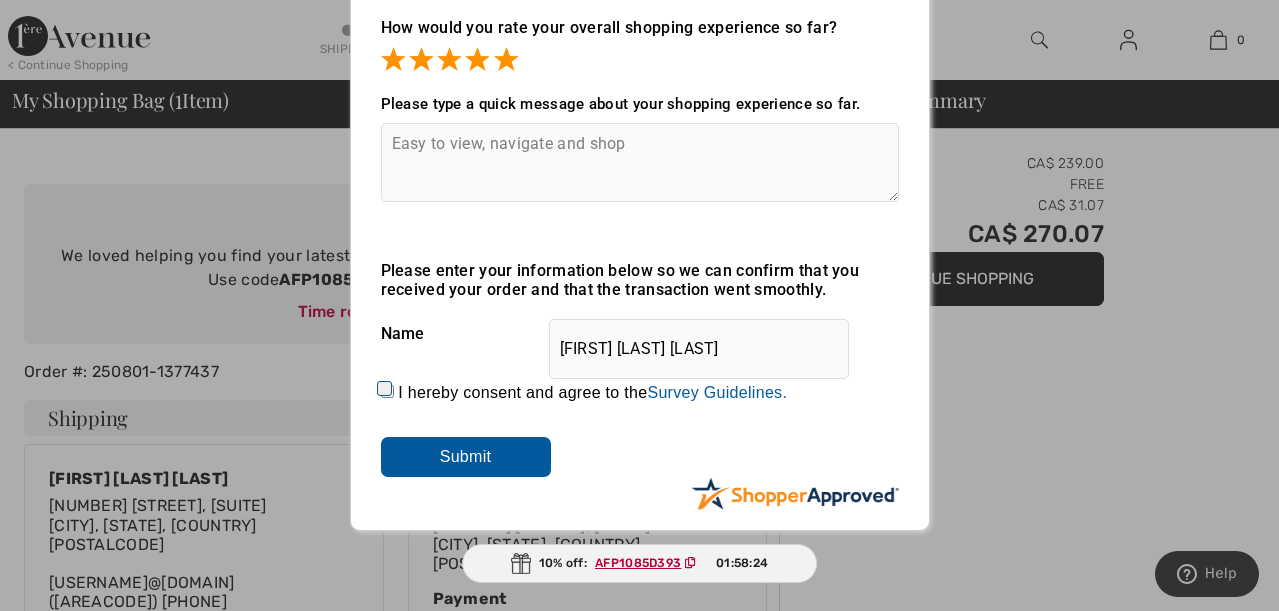 scroll, scrollTop: 119, scrollLeft: 0, axis: vertical 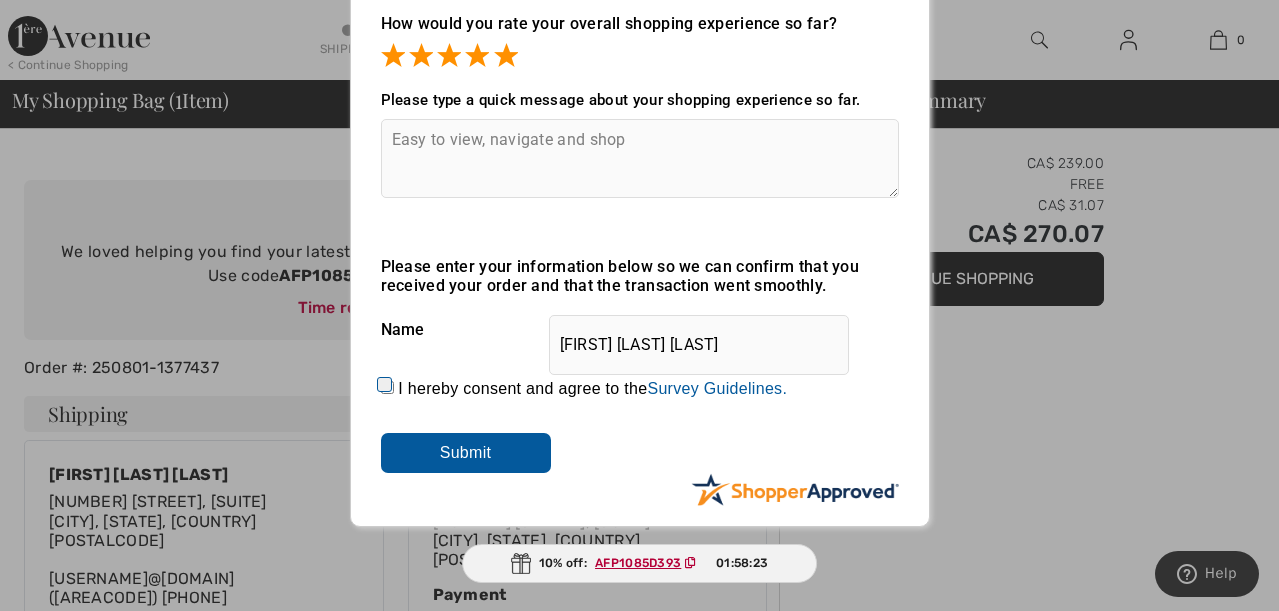 type on "Easy to view, navigate and shop" 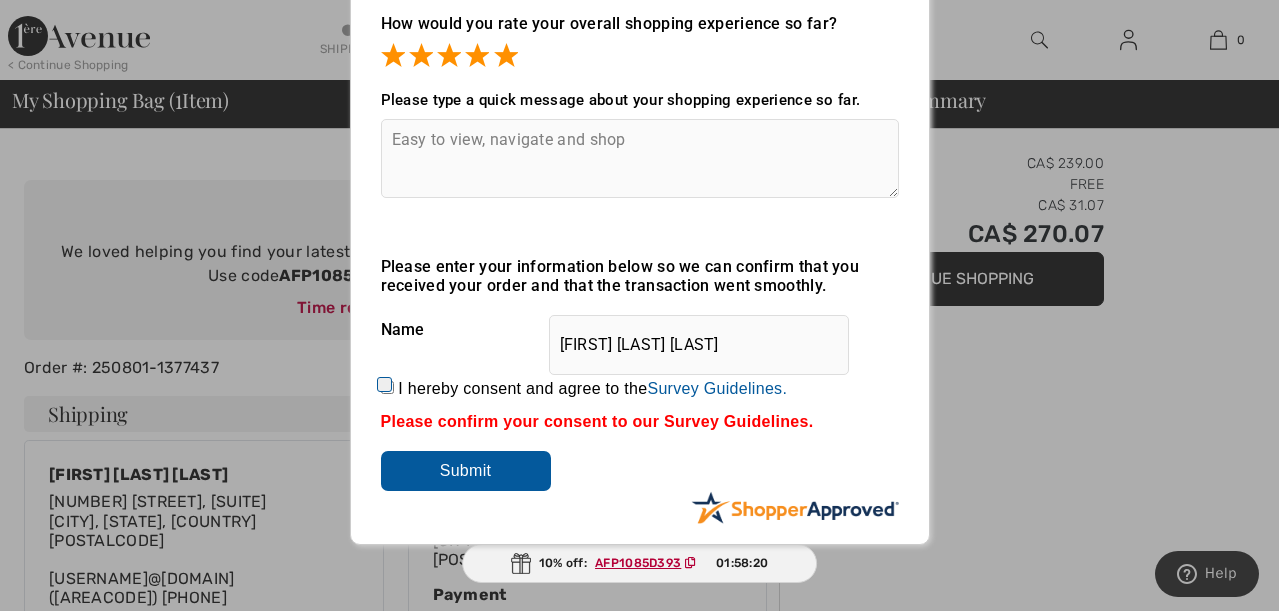 click on "I hereby consent and agree to the  By submitting a review, you grant permission to Shopper Approved to display and share your name, review, and any content submitted, in an effort to help future 1ereavenue.com customers make better buying decisions. Personal information collected or provided in connection with your review is treated as set forth in our Privacy Policy located at  https://www.shopperapproved.com/privacy.php  and is subject to 1ereavenue.com’s Privacy Policy as well. We are not responsible for 1ereavenue.com’s privacy practices and you should review 1ereavenue.com’s website directly to determine their privacy practices. For any content submitted, you grant Shopper Approved a non-exclusive license to use, copy, modify, delete and/or distribute such content without compensation to you. You also represent and warrant that: You are an active paying customer of 1ereavenue.com. You will not submit any content that is known to you to be false, inaccurate or misleading. Survey Guidelines." at bounding box center (387, 387) 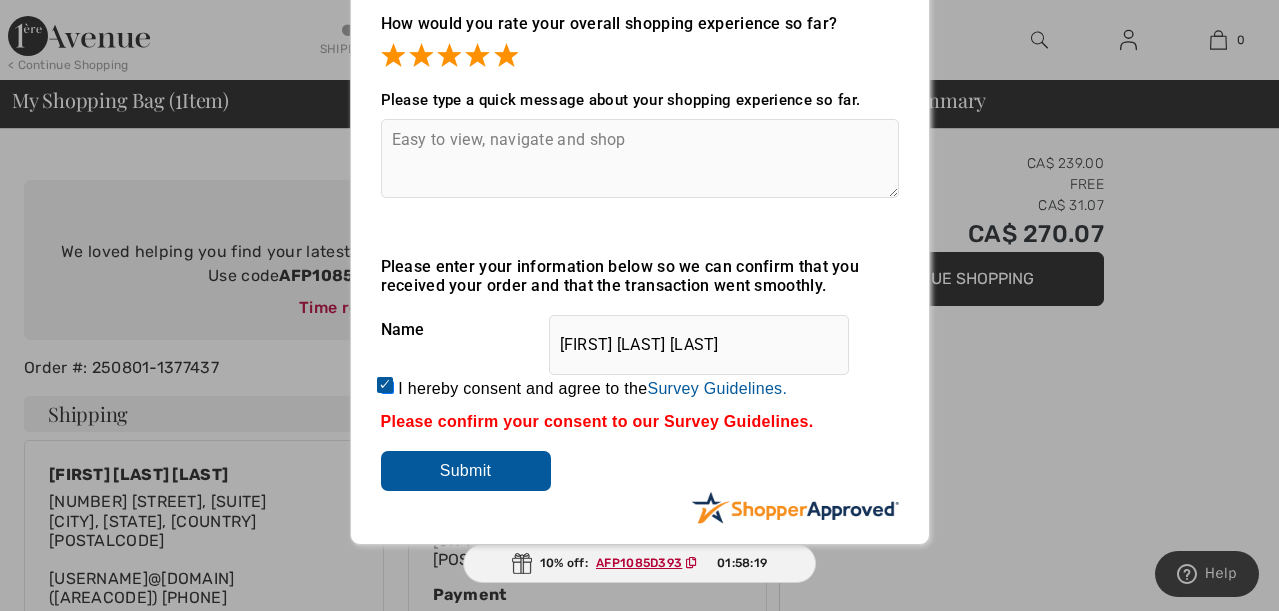 click on "Submit" at bounding box center (466, 471) 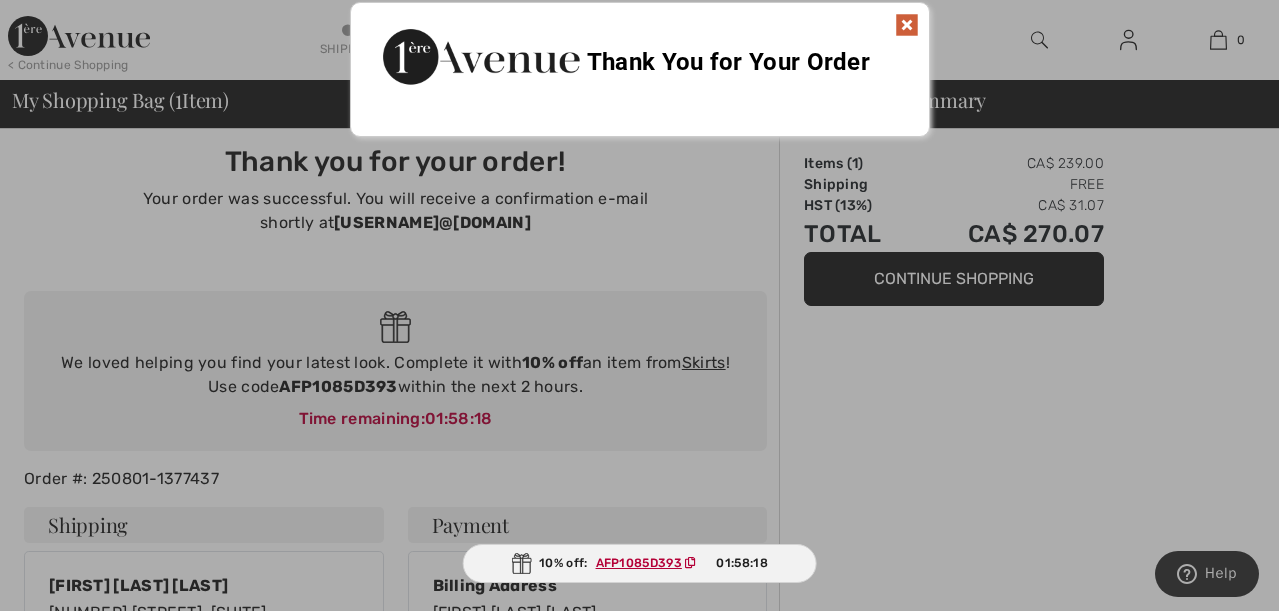 scroll, scrollTop: 0, scrollLeft: 0, axis: both 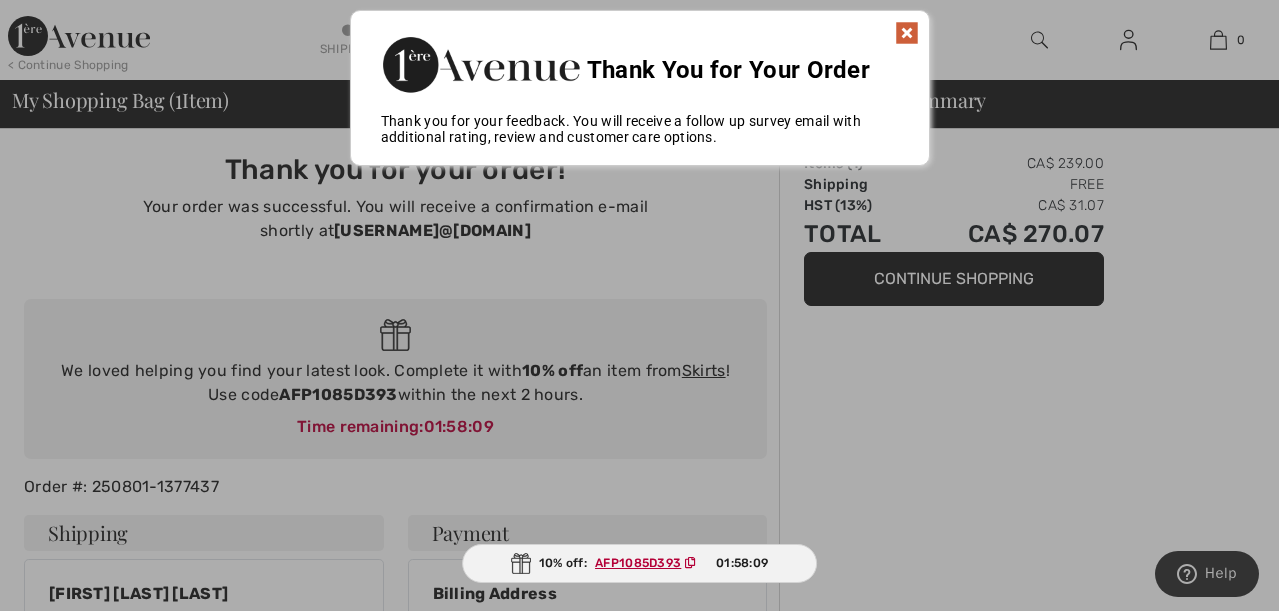 click at bounding box center (907, 33) 